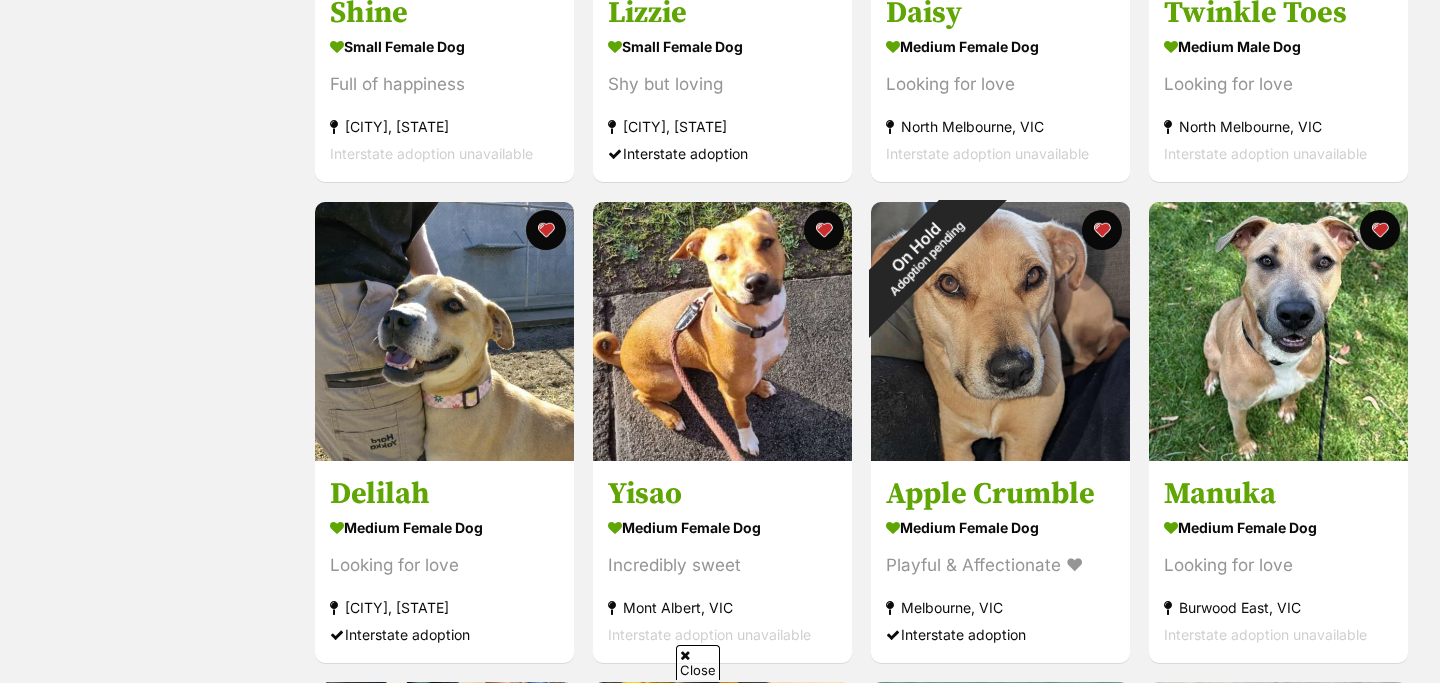 scroll, scrollTop: 701, scrollLeft: 0, axis: vertical 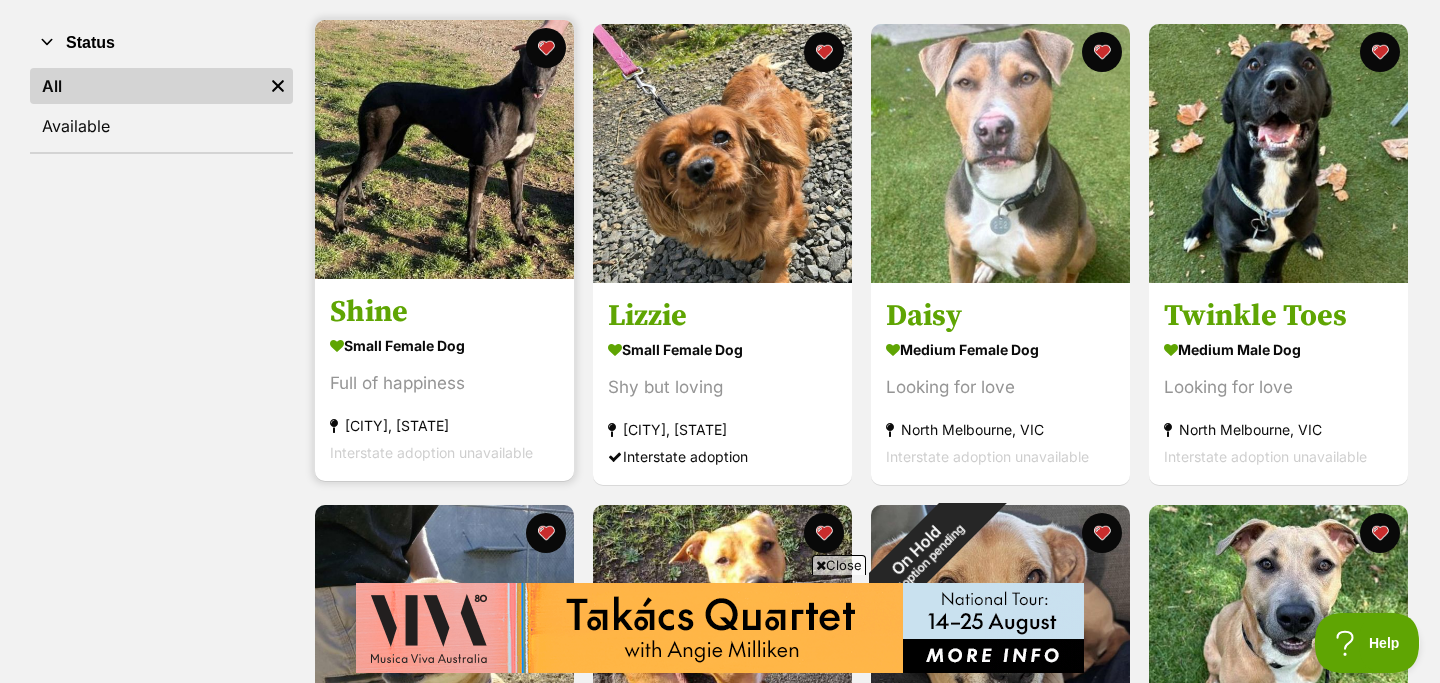 click on "Shine" at bounding box center (444, 313) 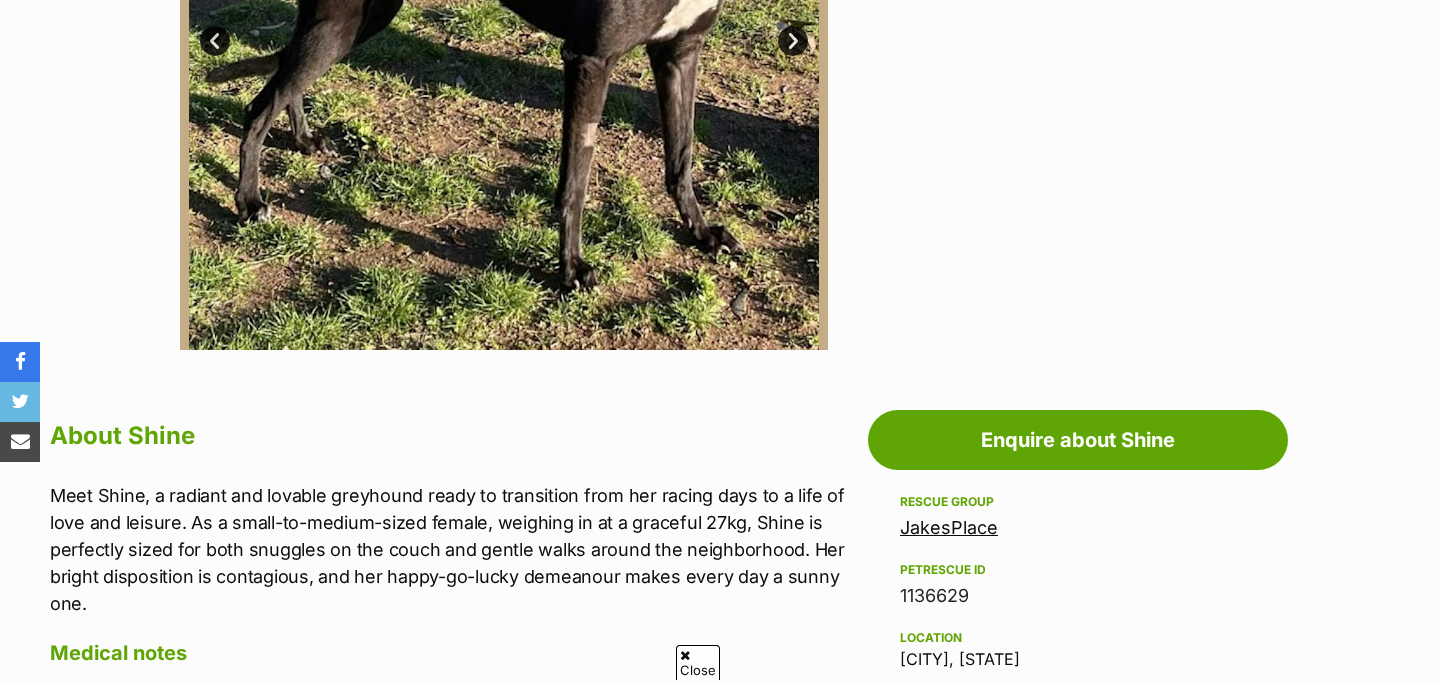 scroll, scrollTop: 1297, scrollLeft: 0, axis: vertical 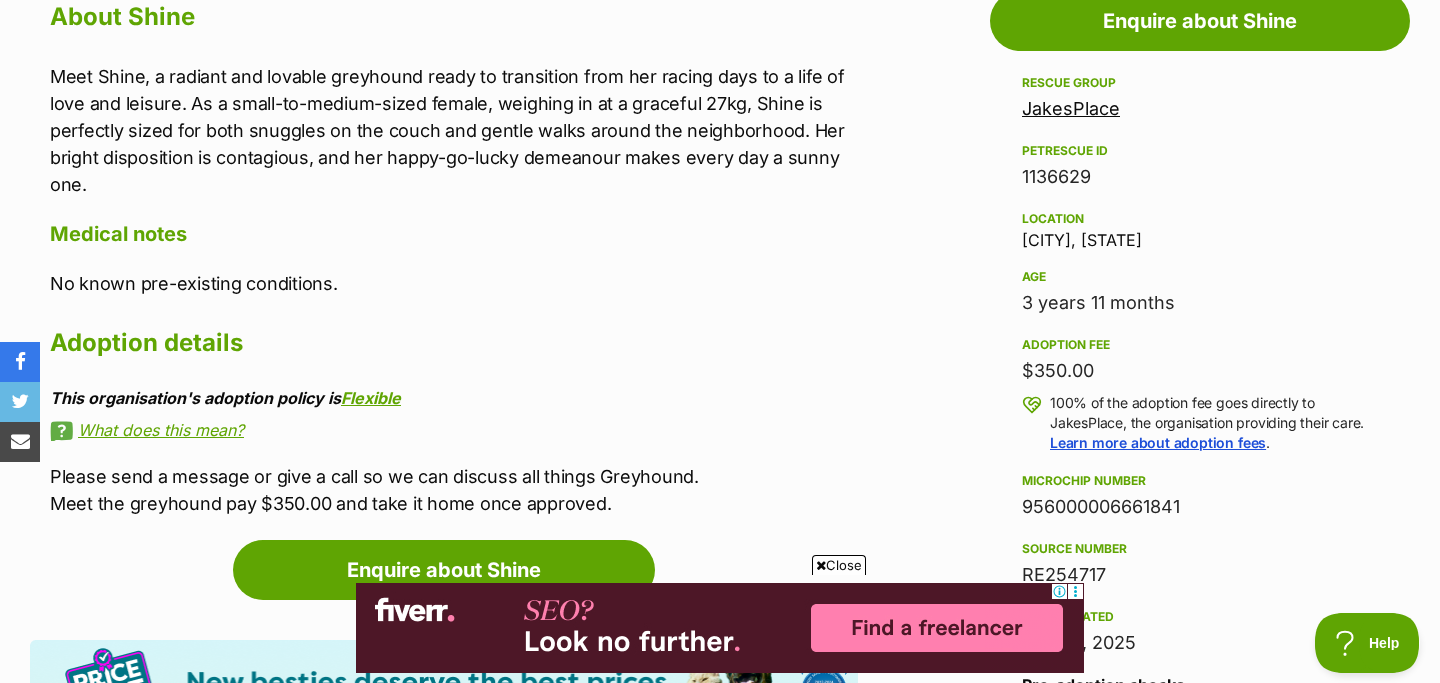 click on "JakesPlace" at bounding box center (1071, 108) 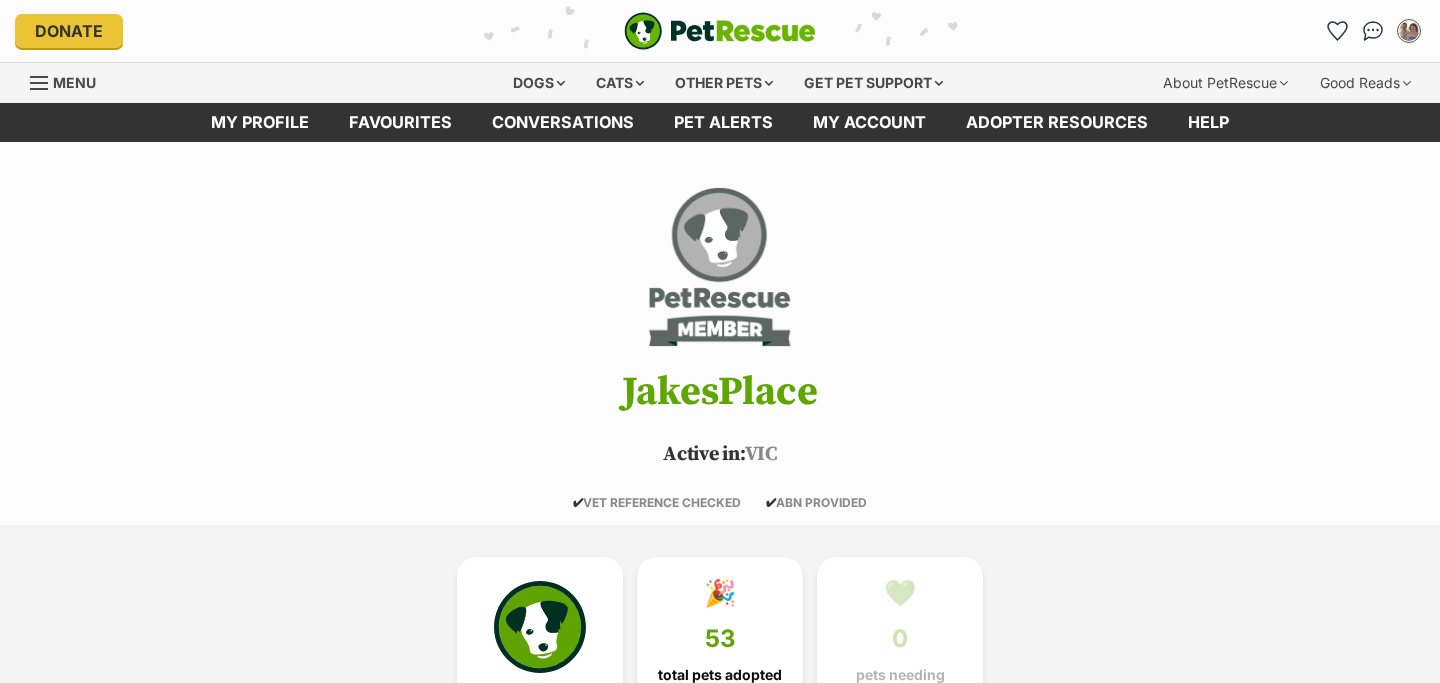 scroll, scrollTop: 0, scrollLeft: 0, axis: both 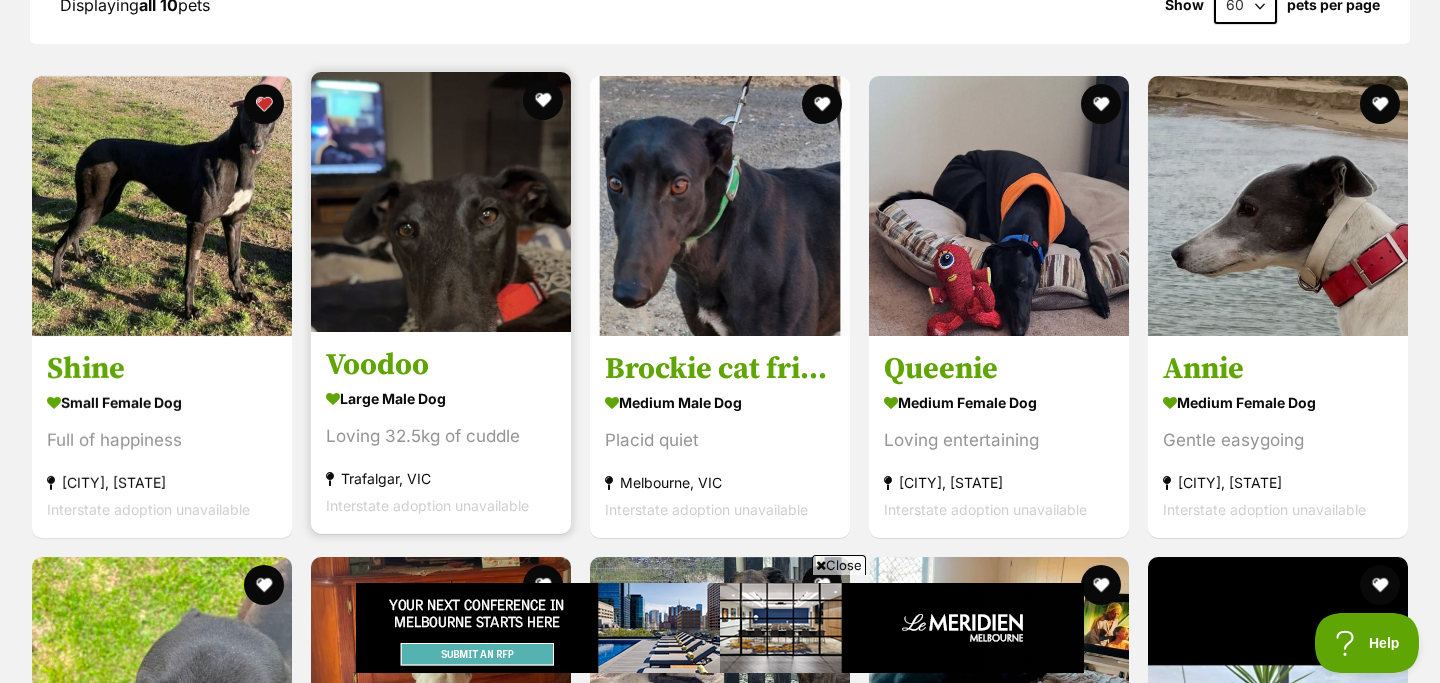 click on "Voodoo" at bounding box center [441, 365] 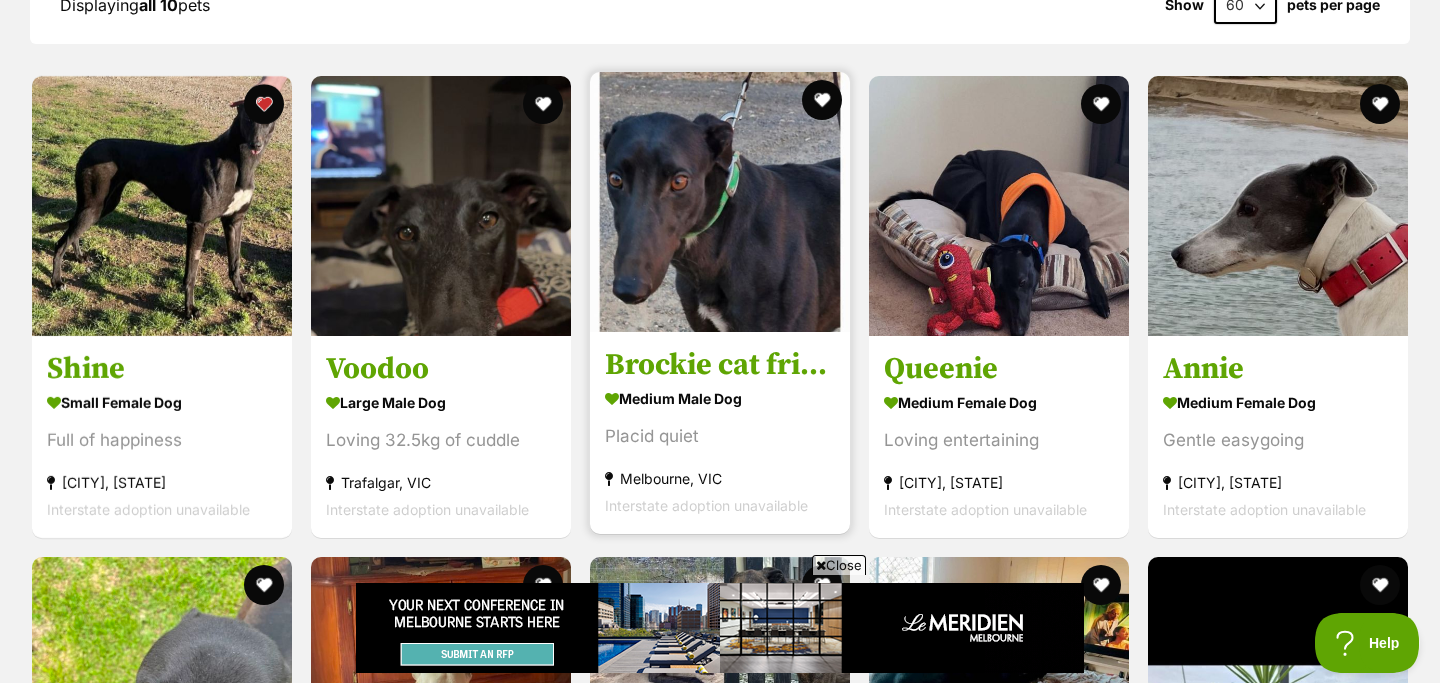 click on "Brockie cat friendly" at bounding box center (720, 365) 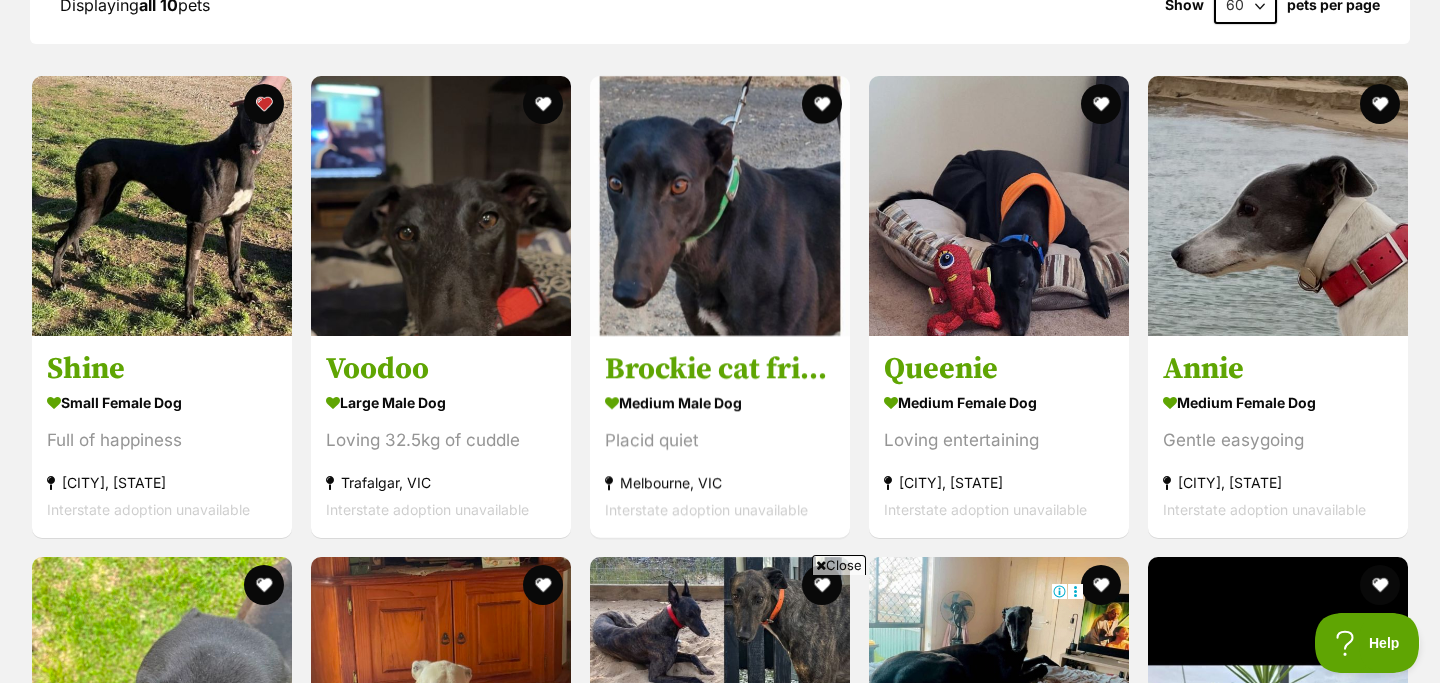 scroll, scrollTop: 0, scrollLeft: 0, axis: both 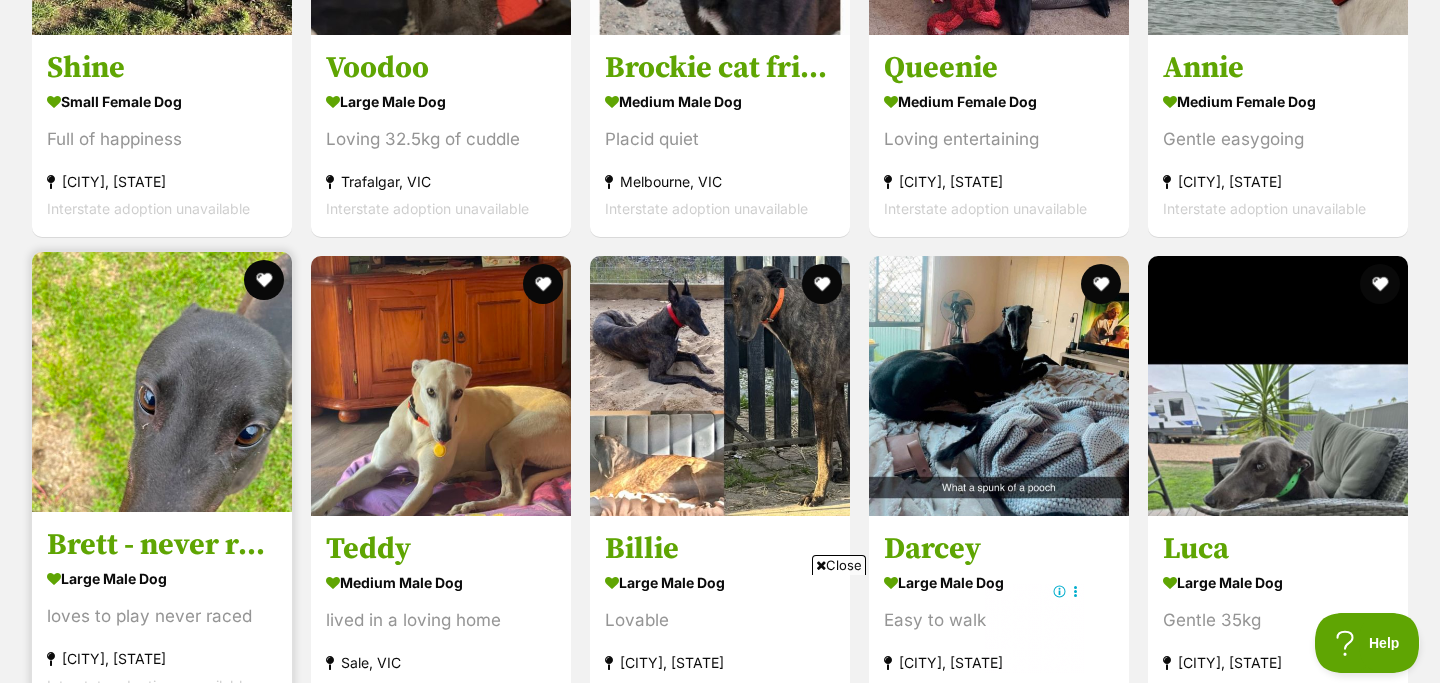 click on "Brett - never raced" at bounding box center (162, 545) 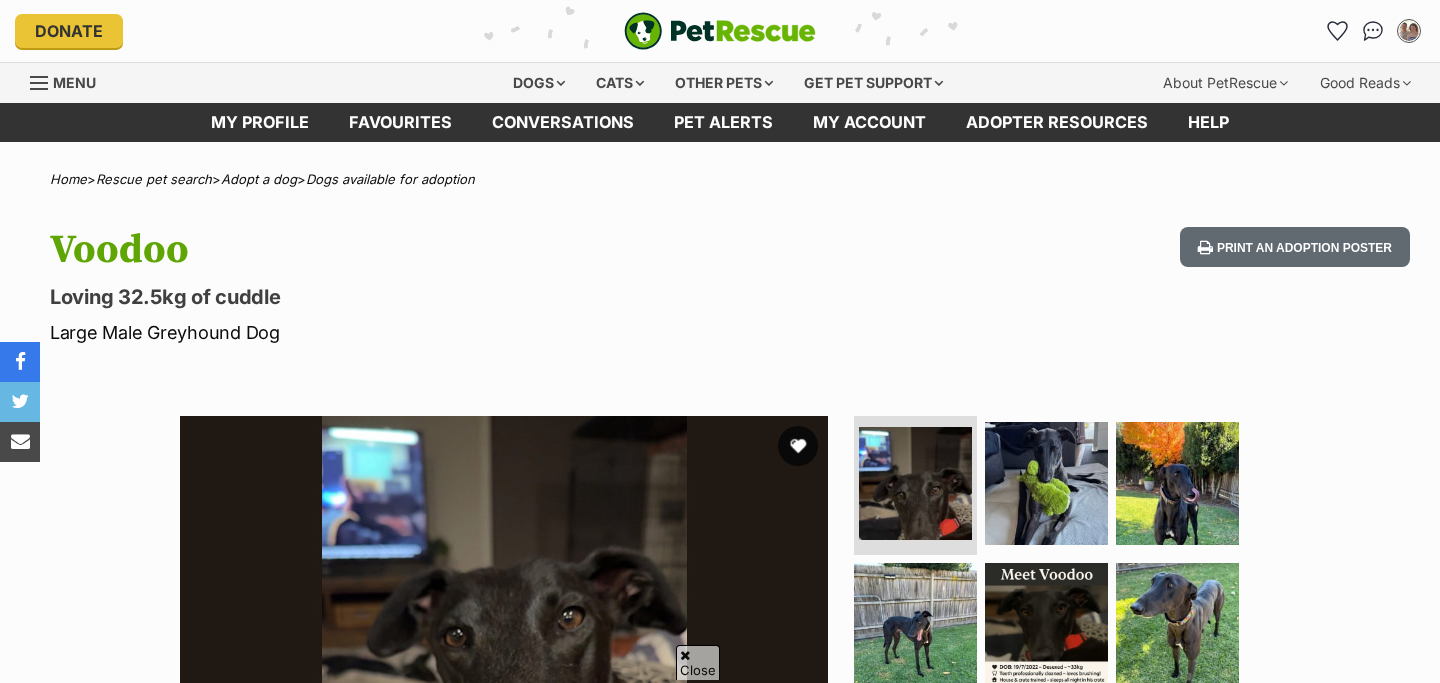 scroll, scrollTop: 307, scrollLeft: 0, axis: vertical 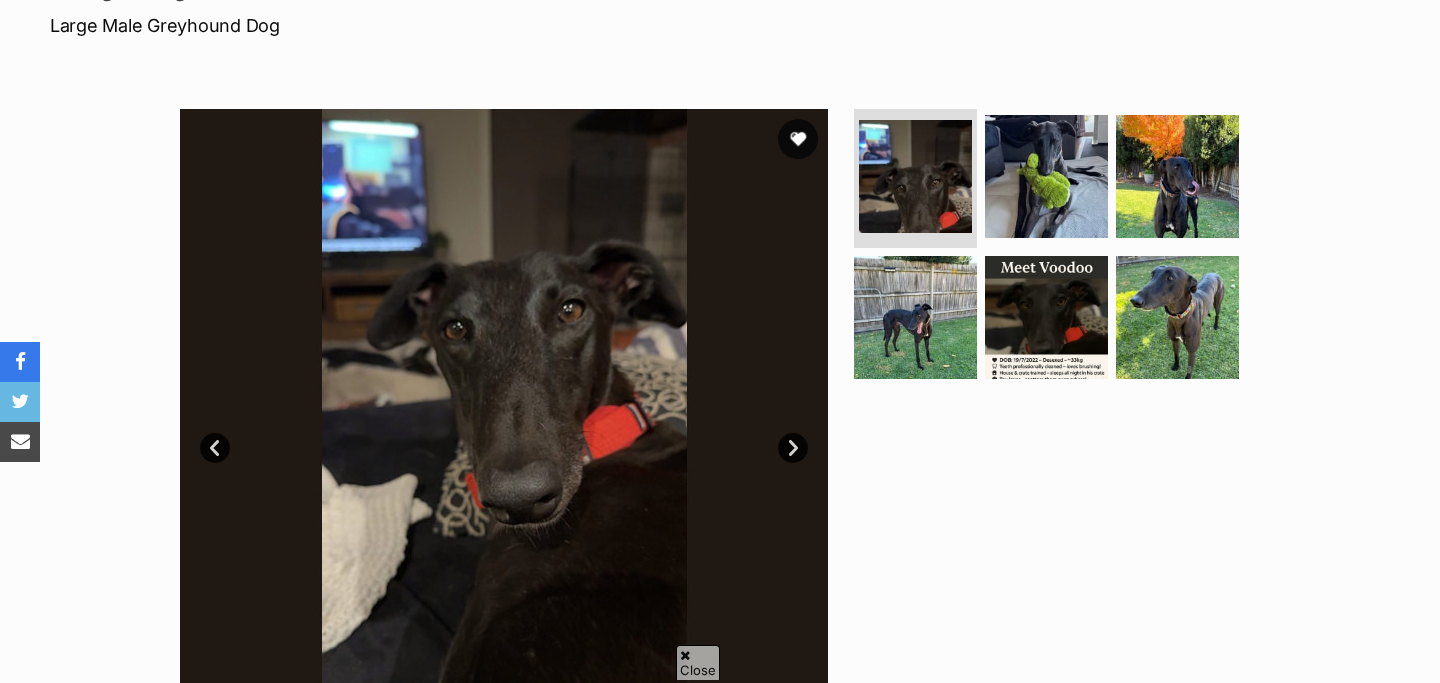 click on "Next" at bounding box center (793, 448) 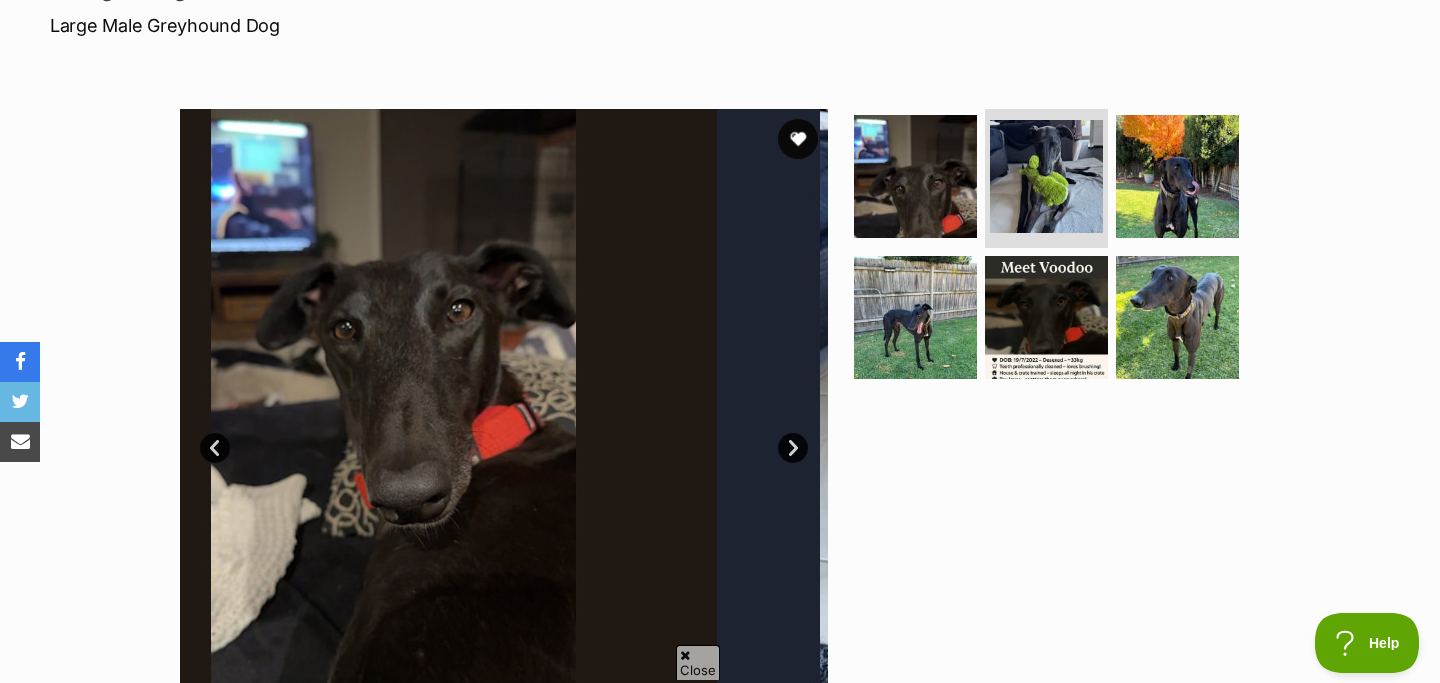 scroll, scrollTop: 0, scrollLeft: 0, axis: both 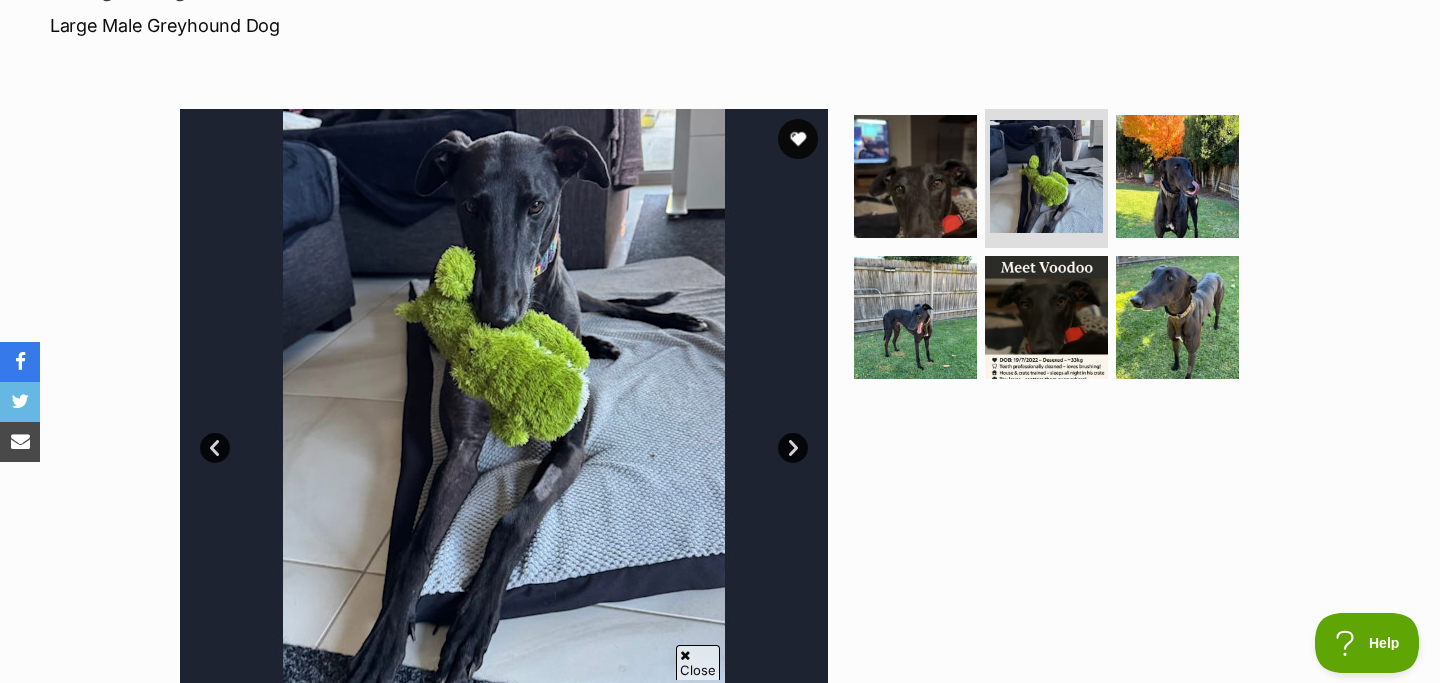 click on "Next" at bounding box center [793, 448] 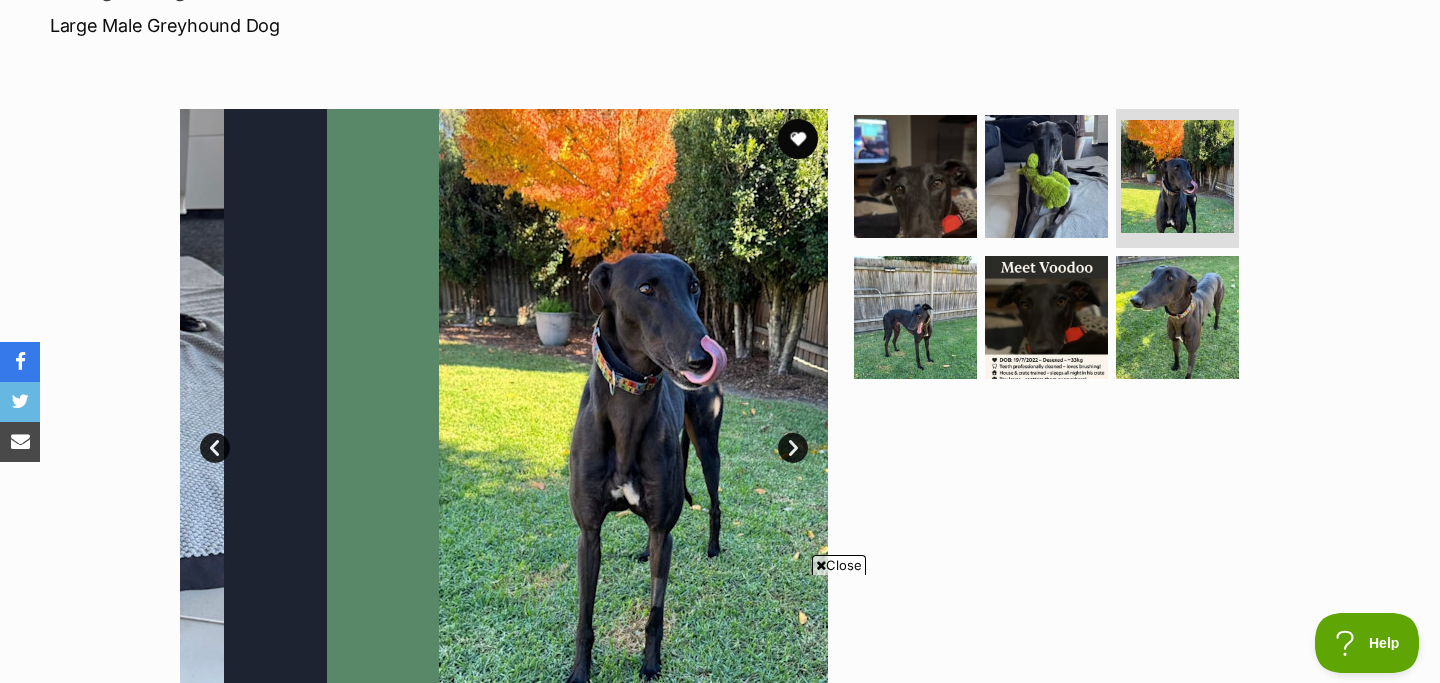 scroll, scrollTop: 0, scrollLeft: 0, axis: both 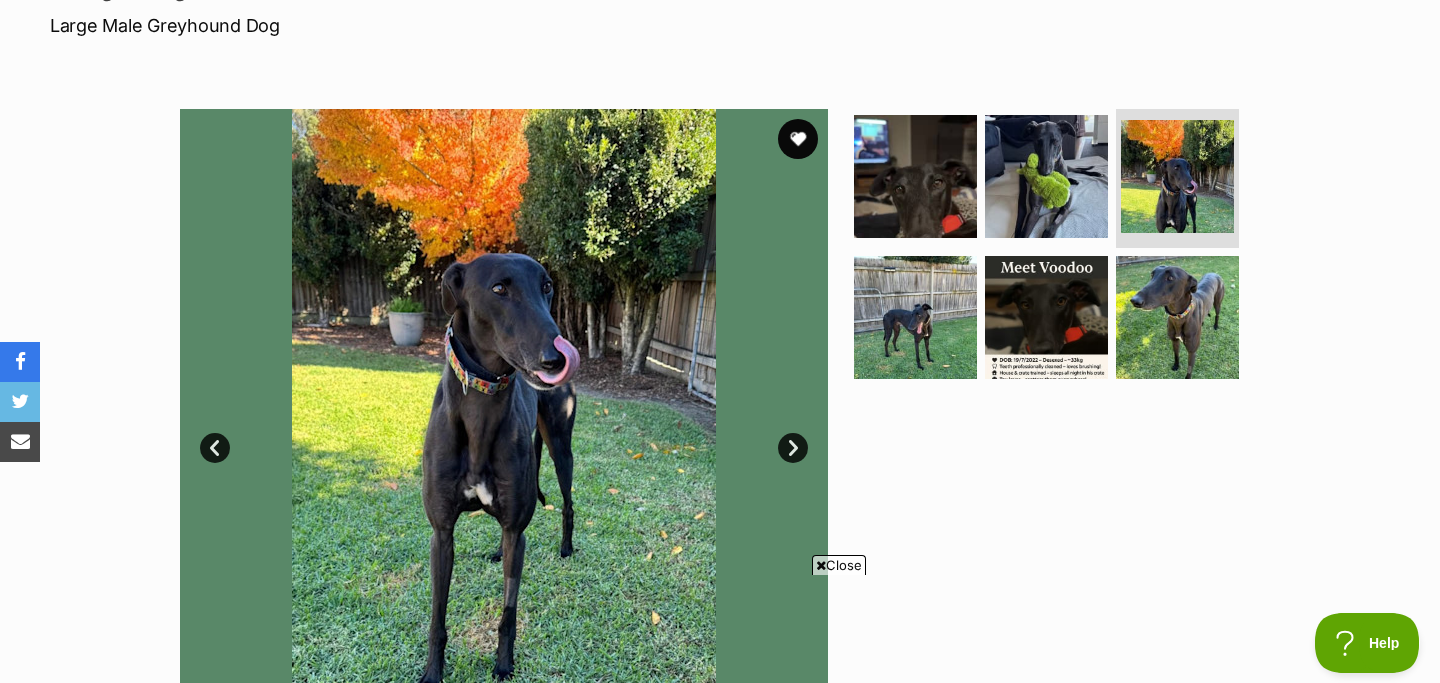 click on "Next" at bounding box center (793, 448) 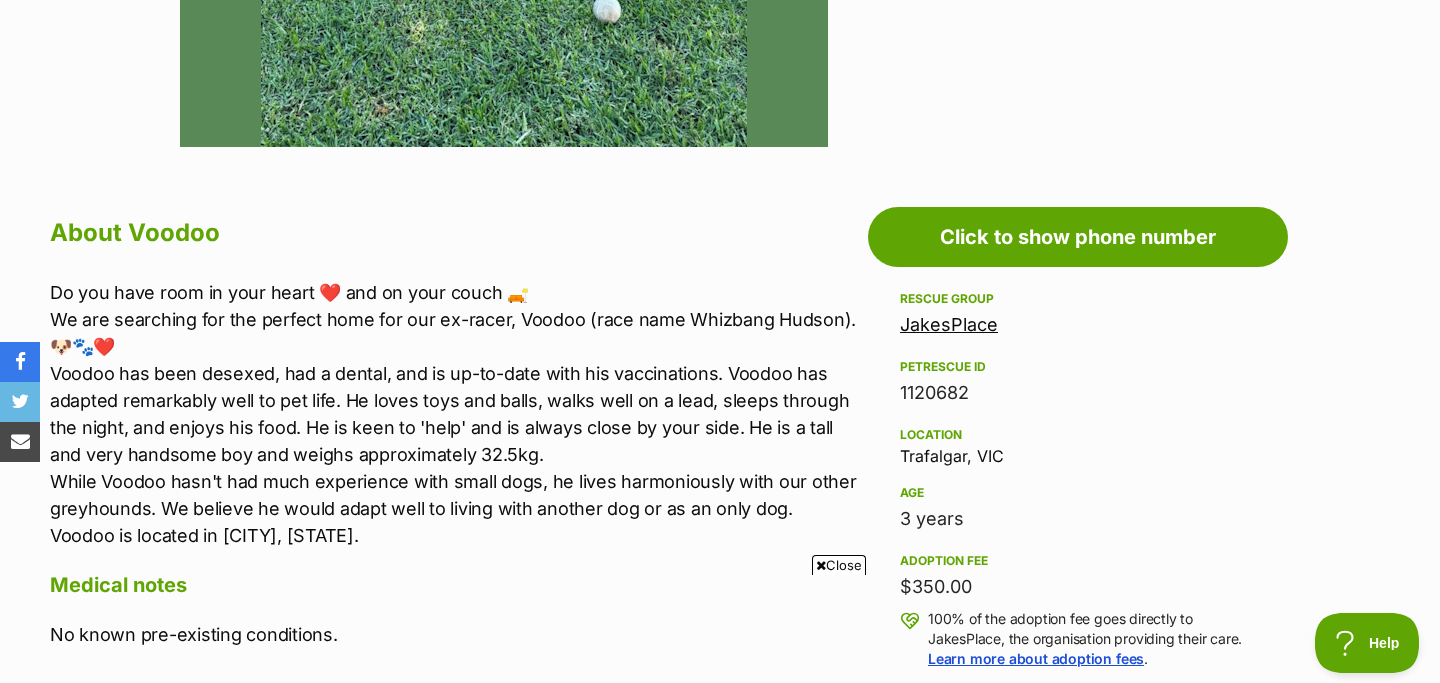 scroll, scrollTop: 950, scrollLeft: 0, axis: vertical 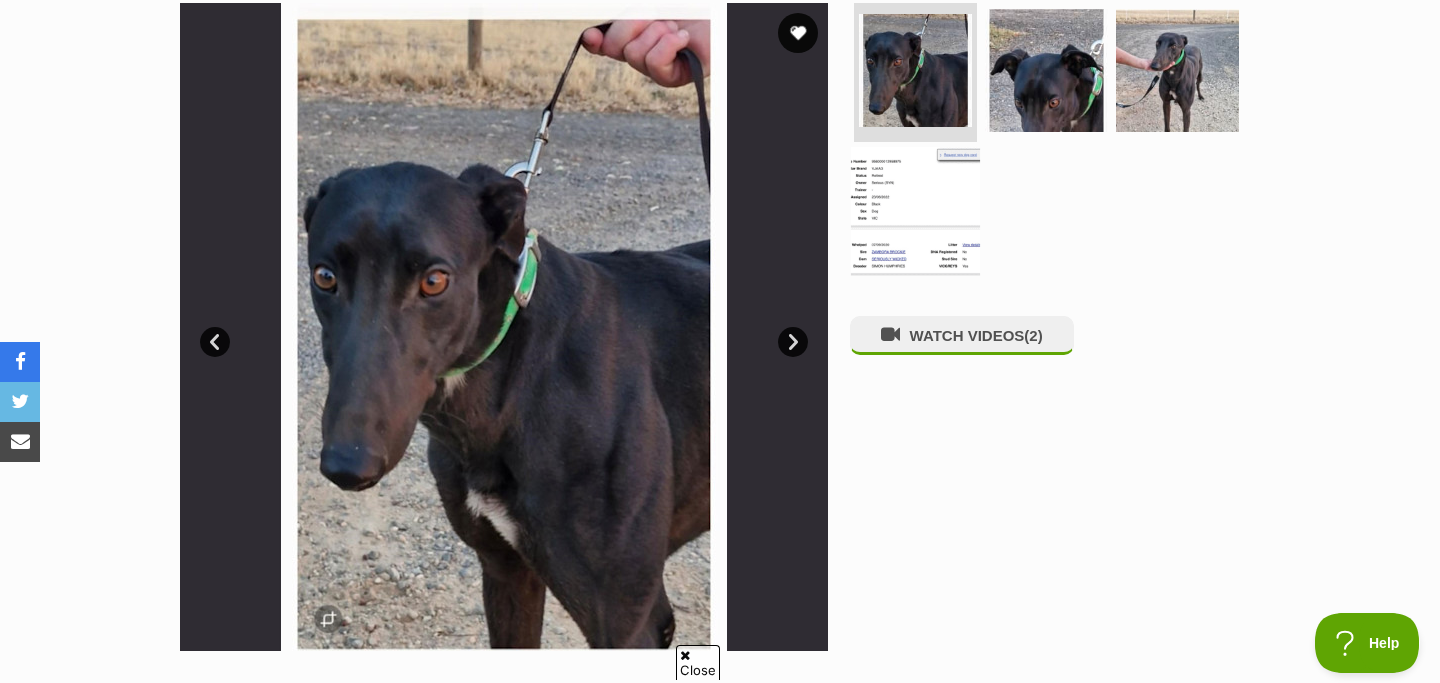 click at bounding box center [915, 211] 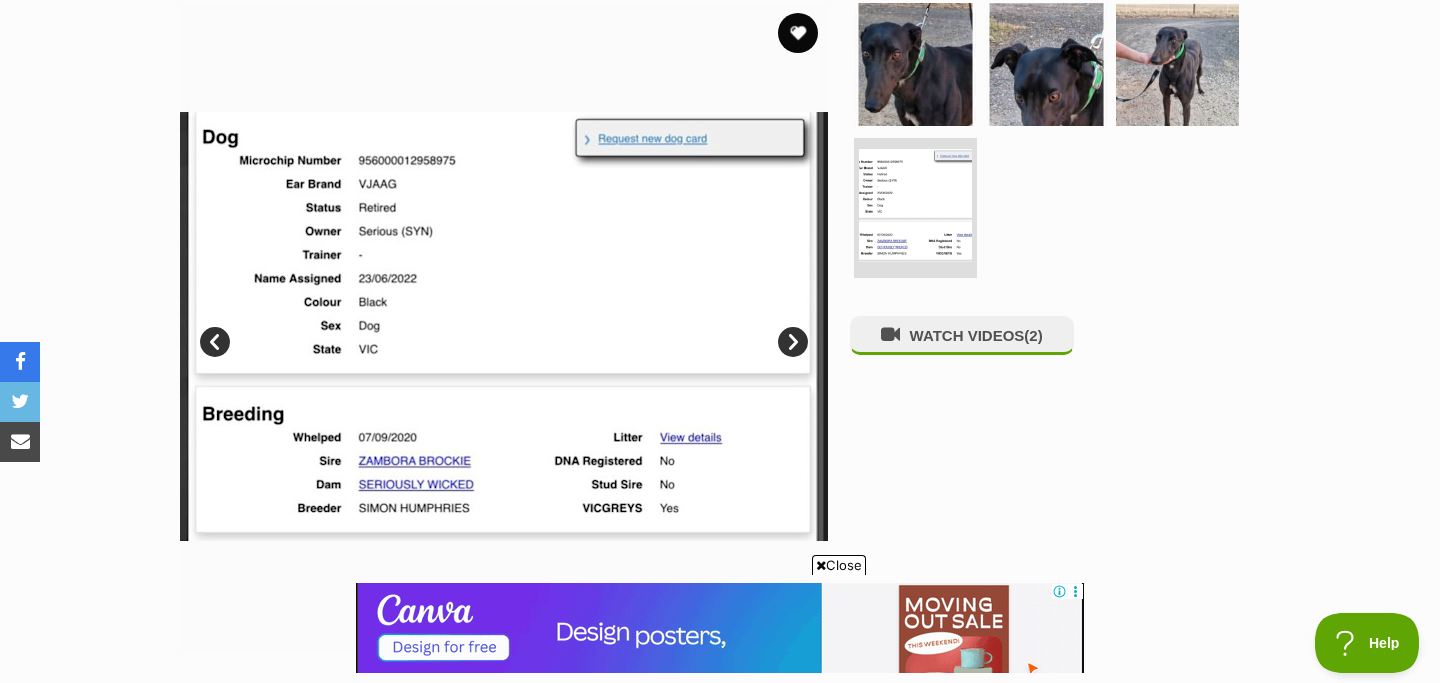 scroll, scrollTop: 0, scrollLeft: 0, axis: both 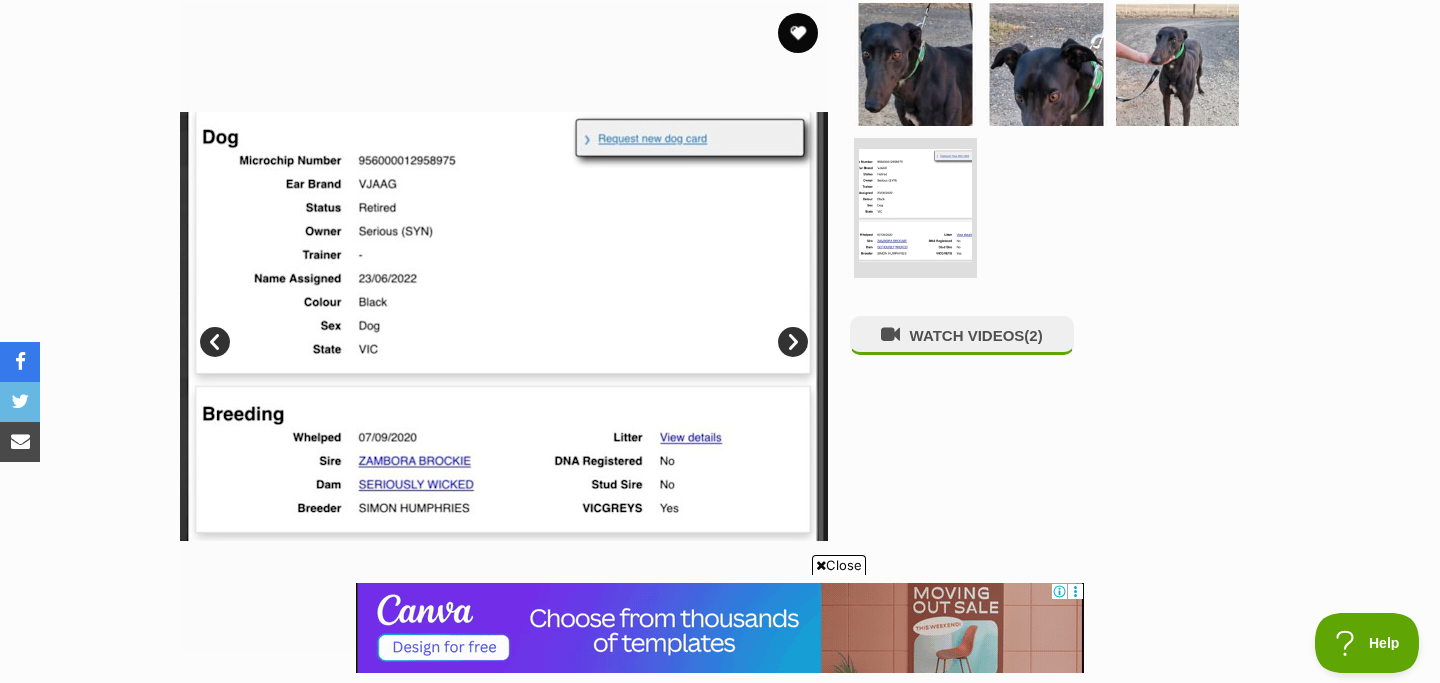 click on "Prev" at bounding box center (215, 342) 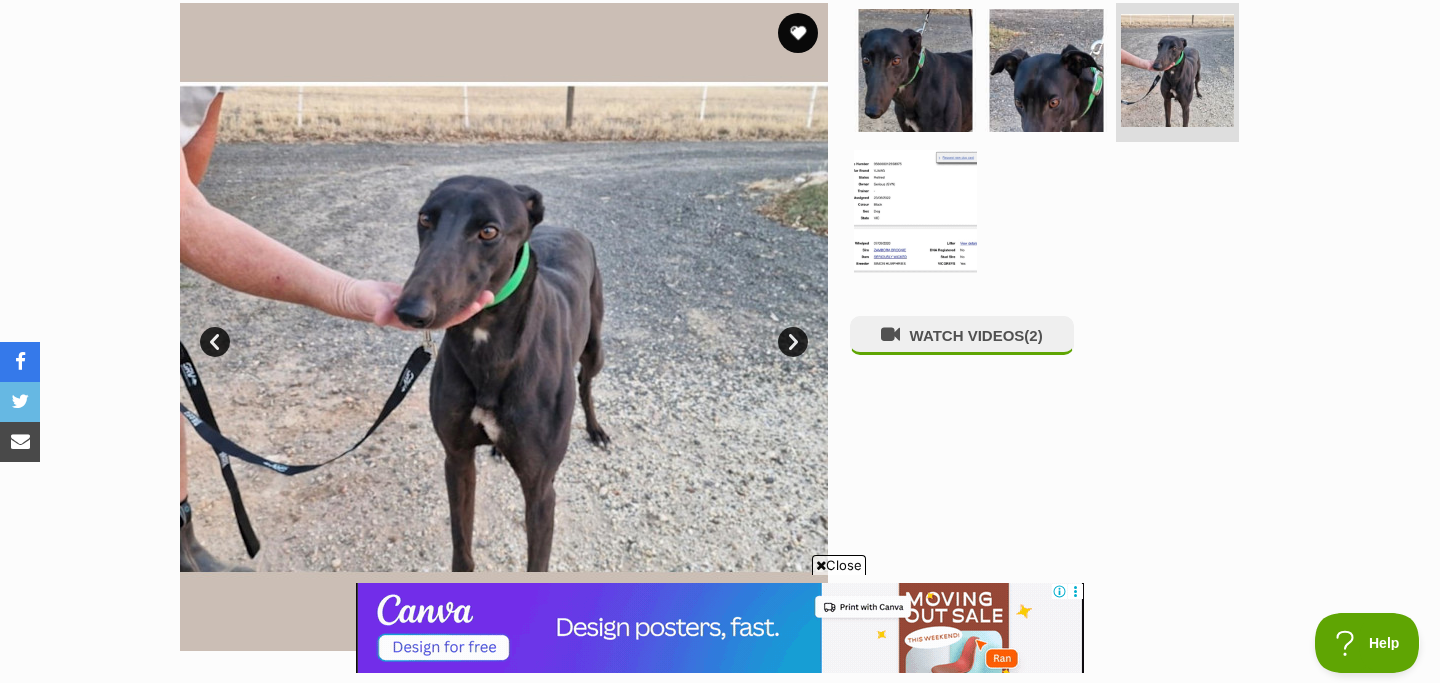 click on "Prev" at bounding box center (215, 342) 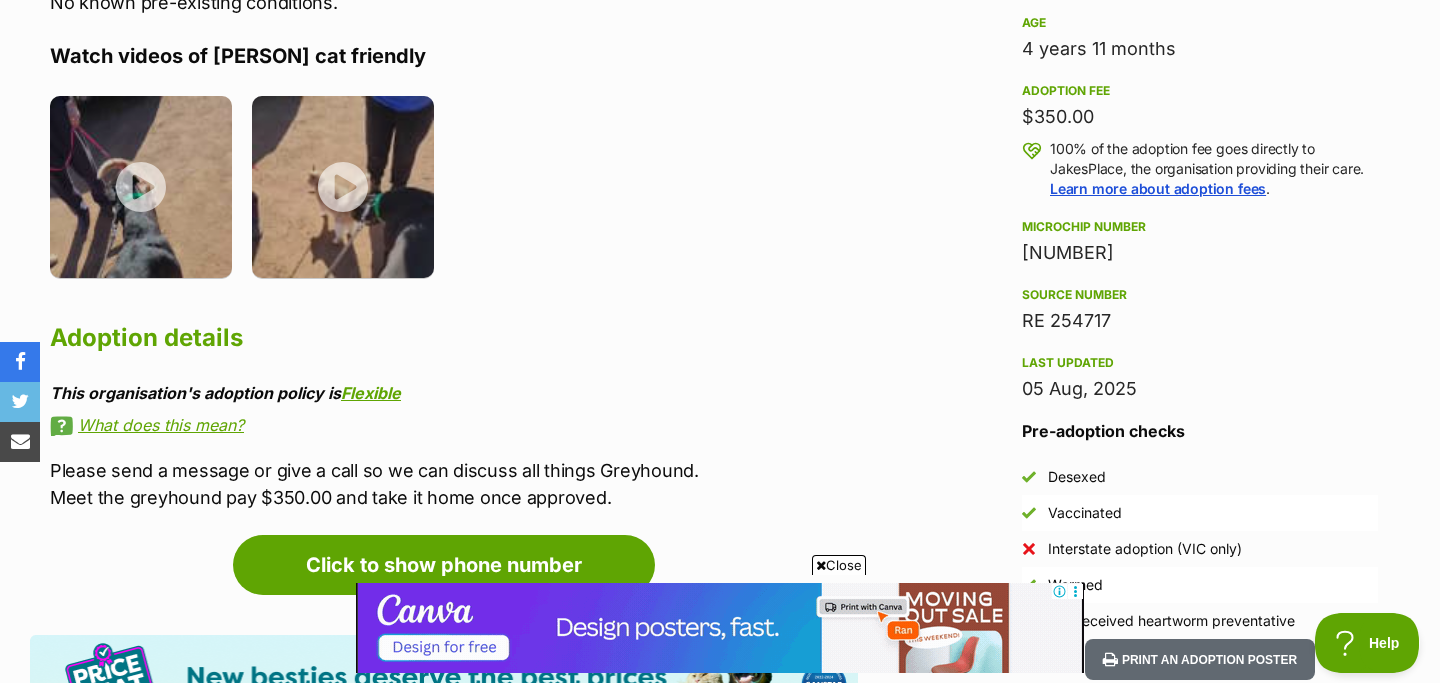 scroll, scrollTop: 1391, scrollLeft: 0, axis: vertical 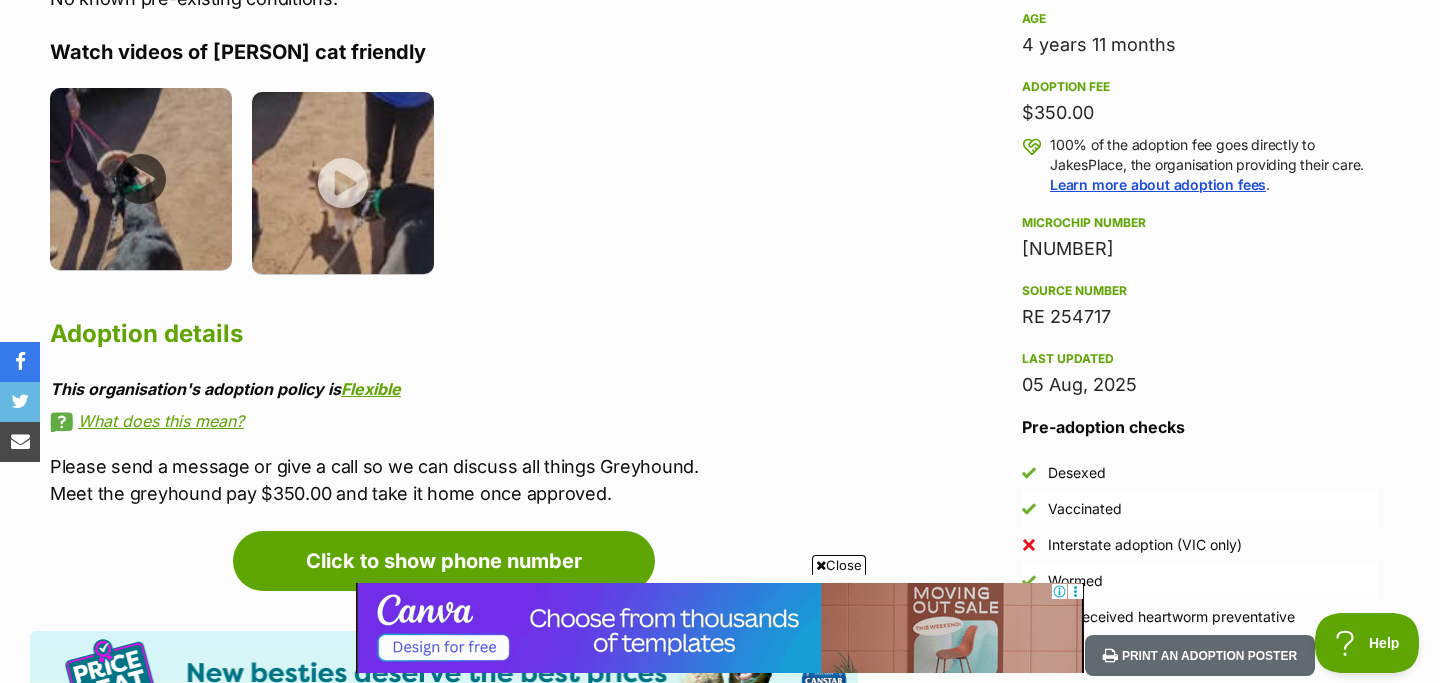 click at bounding box center [141, 179] 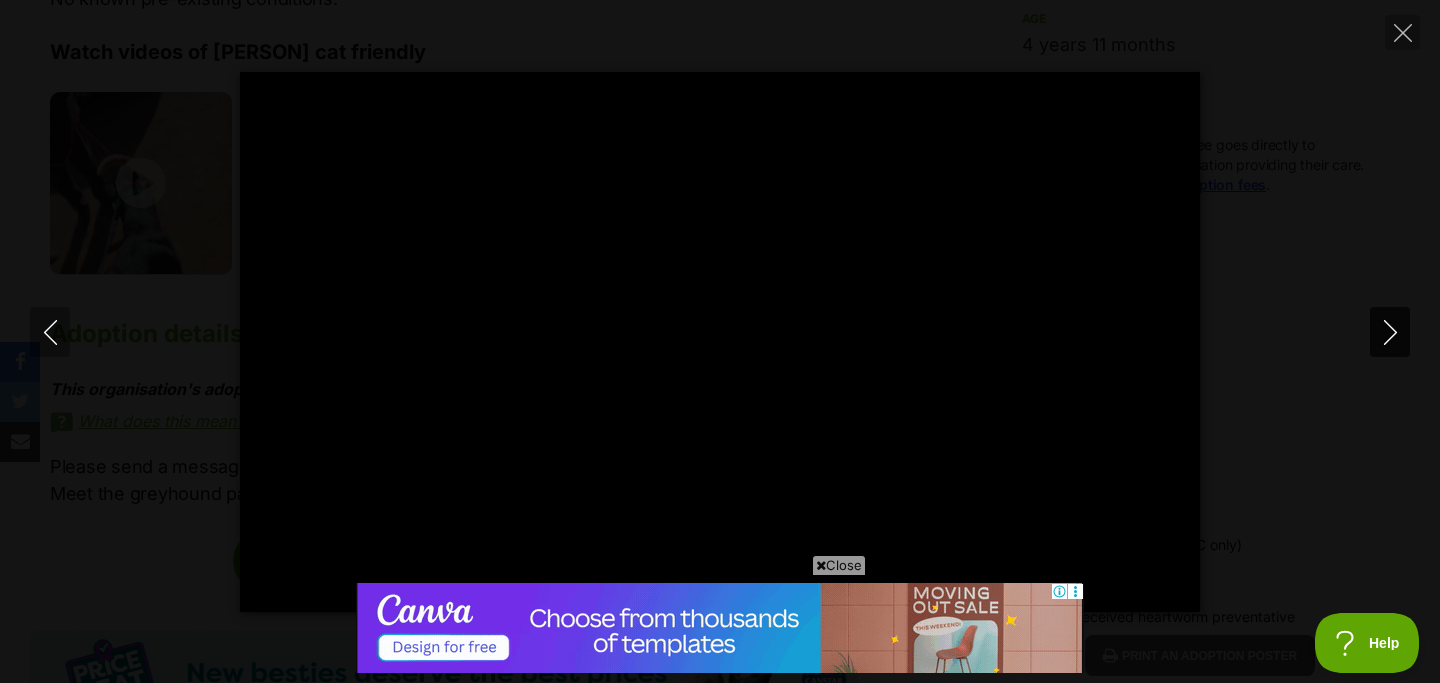 click 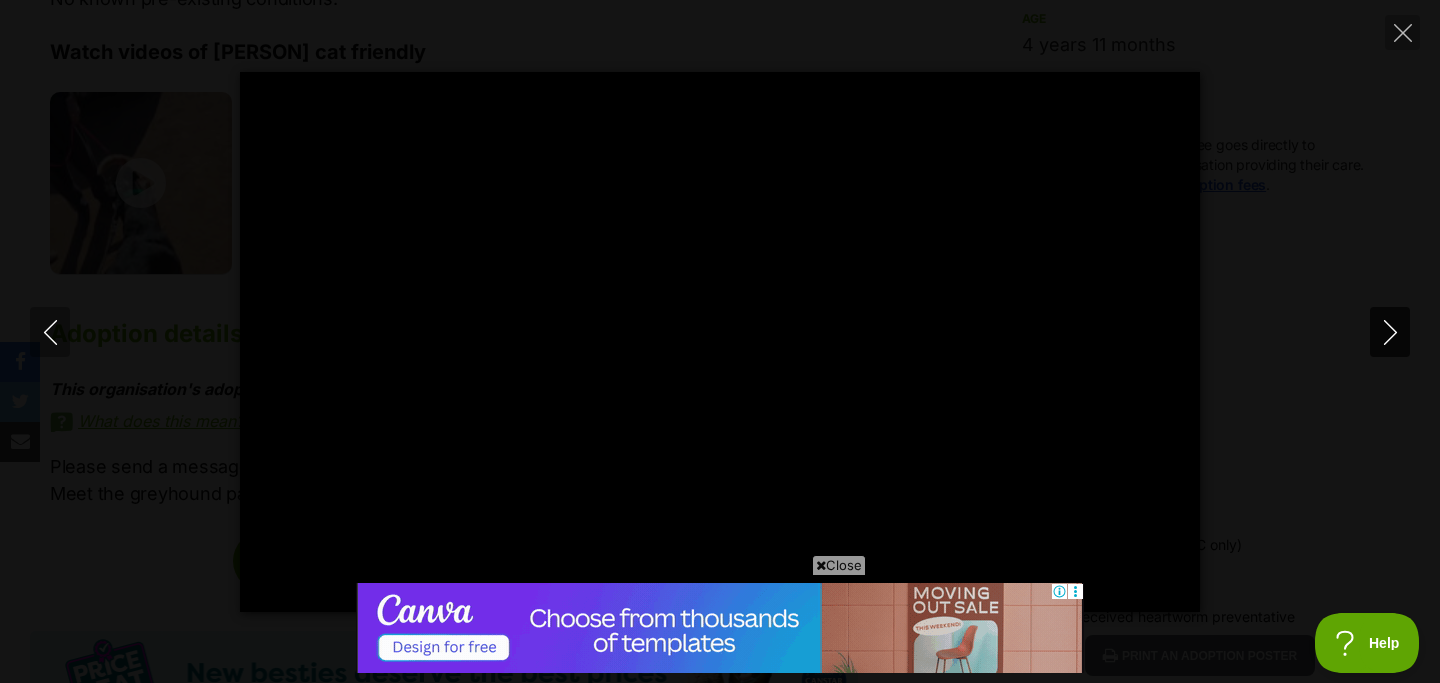type on "87.59" 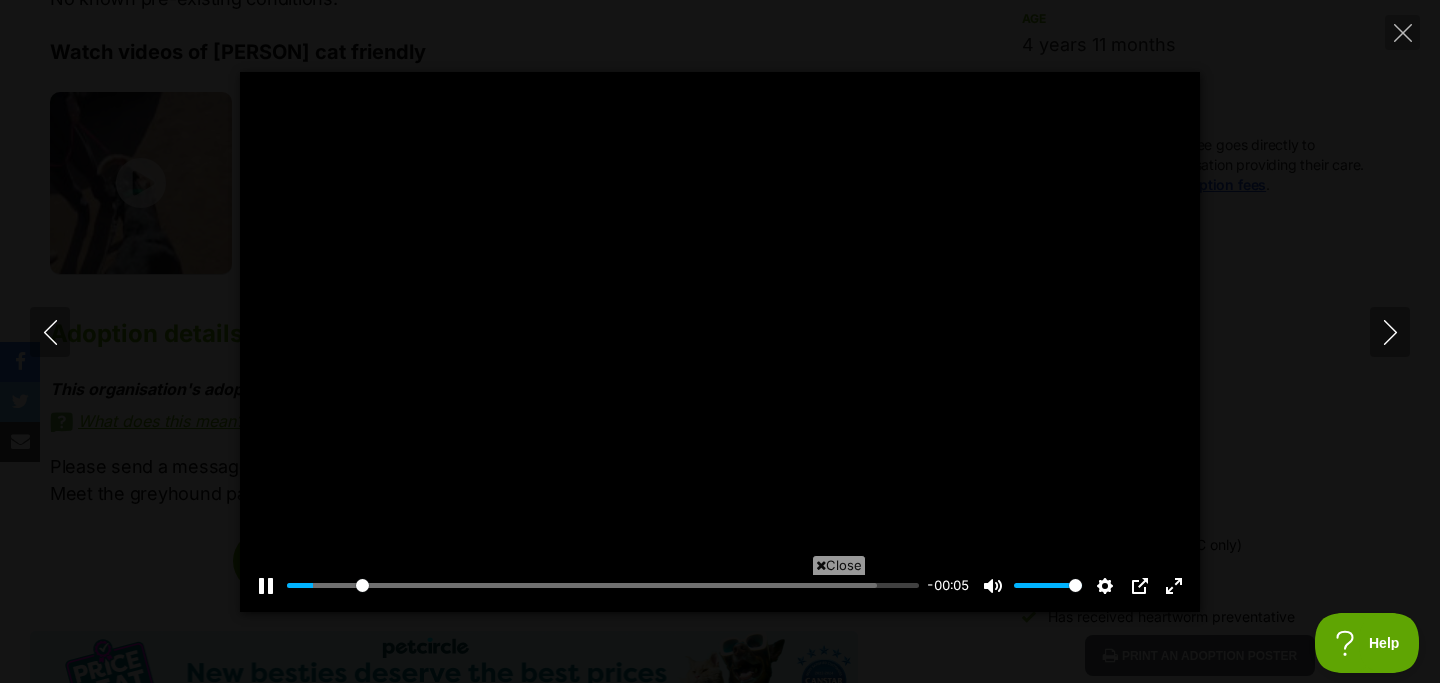 scroll, scrollTop: 0, scrollLeft: 0, axis: both 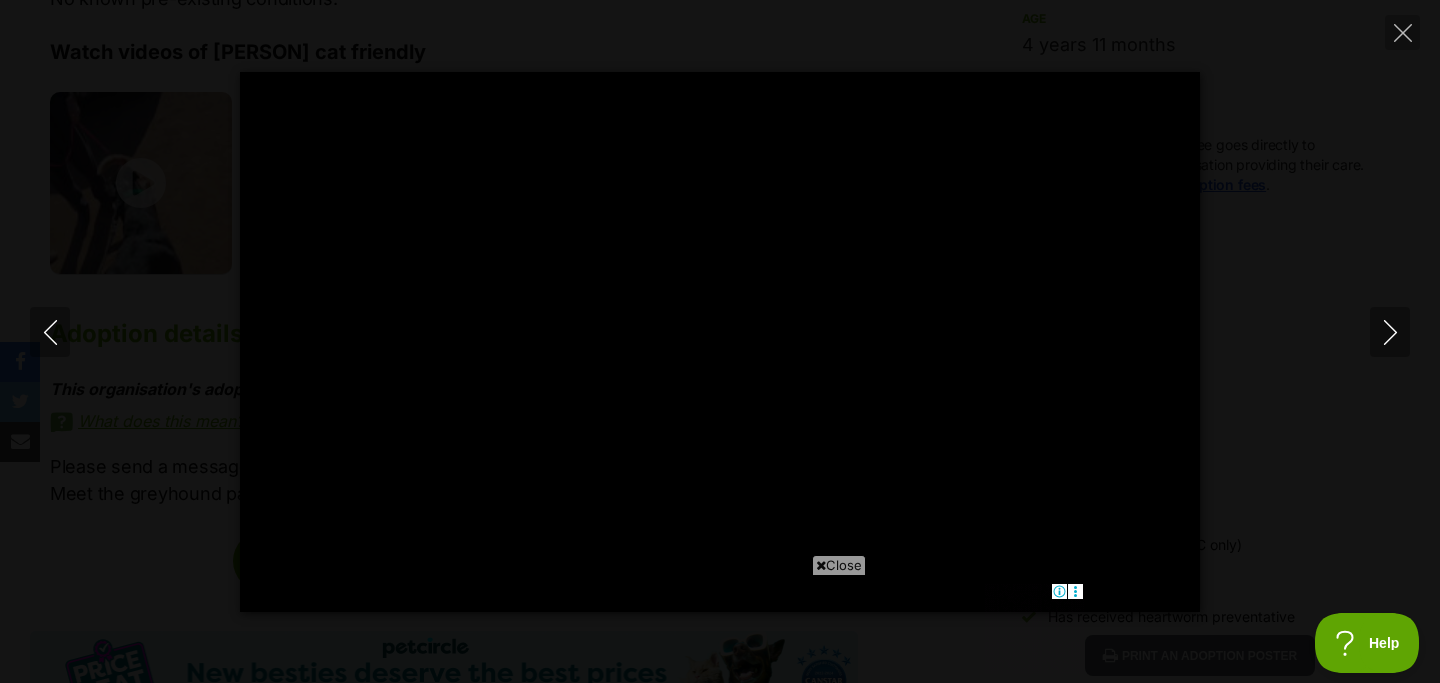 click on "Pause Play % buffered 00:00 -00:02 Unmute Mute Disable captions Enable captions Settings Captions Disabled Quality undefined Speed Normal Captions Go back to previous menu Quality Go back to previous menu Speed Go back to previous menu 0.5× 0.75× Normal 1.25× 1.5× 1.75× 2× 4× PIP Exit fullscreen Enter fullscreen Play" at bounding box center [720, 342] 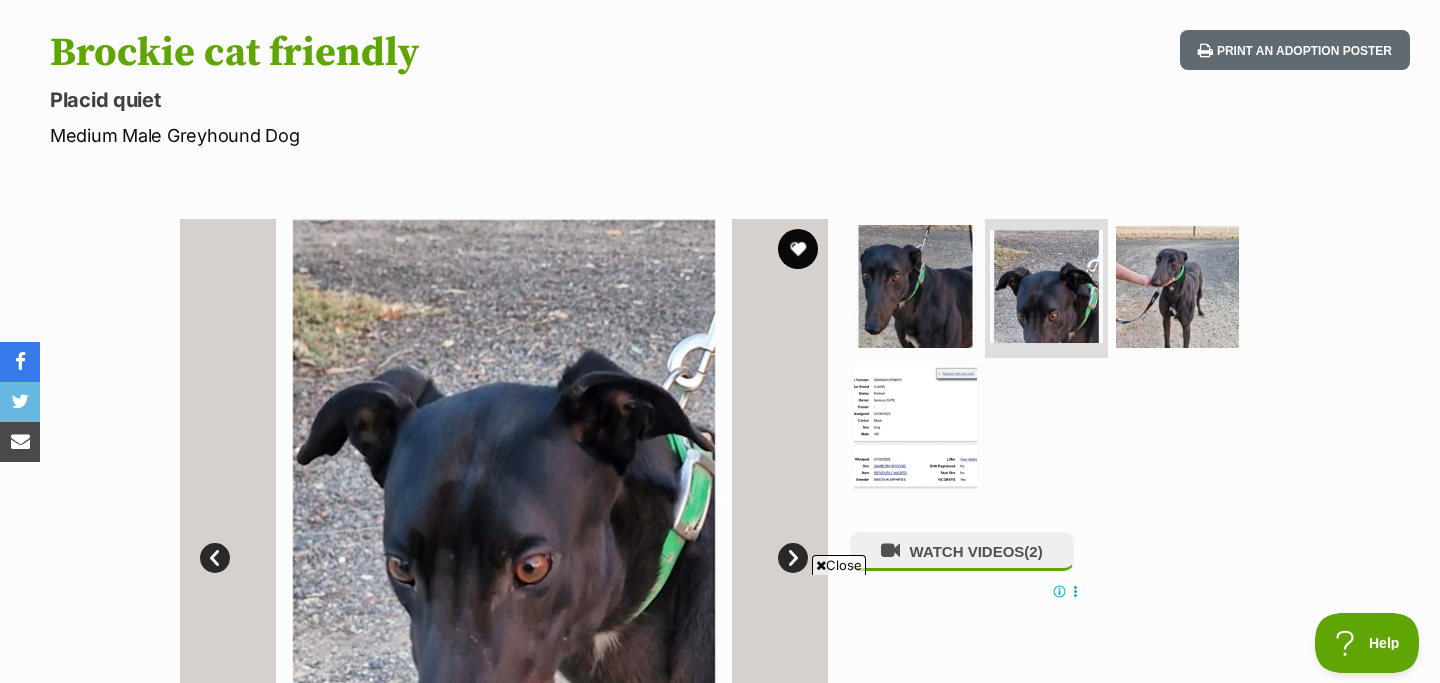 scroll, scrollTop: 0, scrollLeft: 0, axis: both 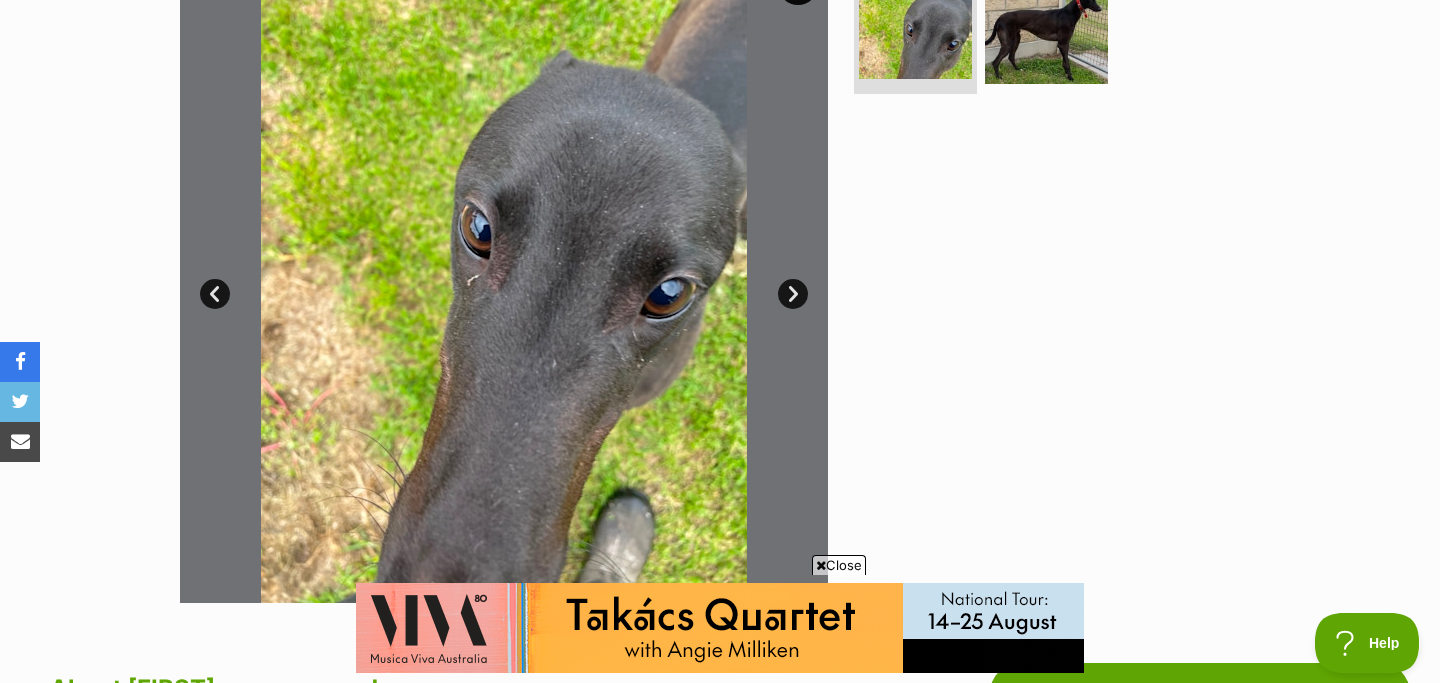 click on "Next" at bounding box center [793, 294] 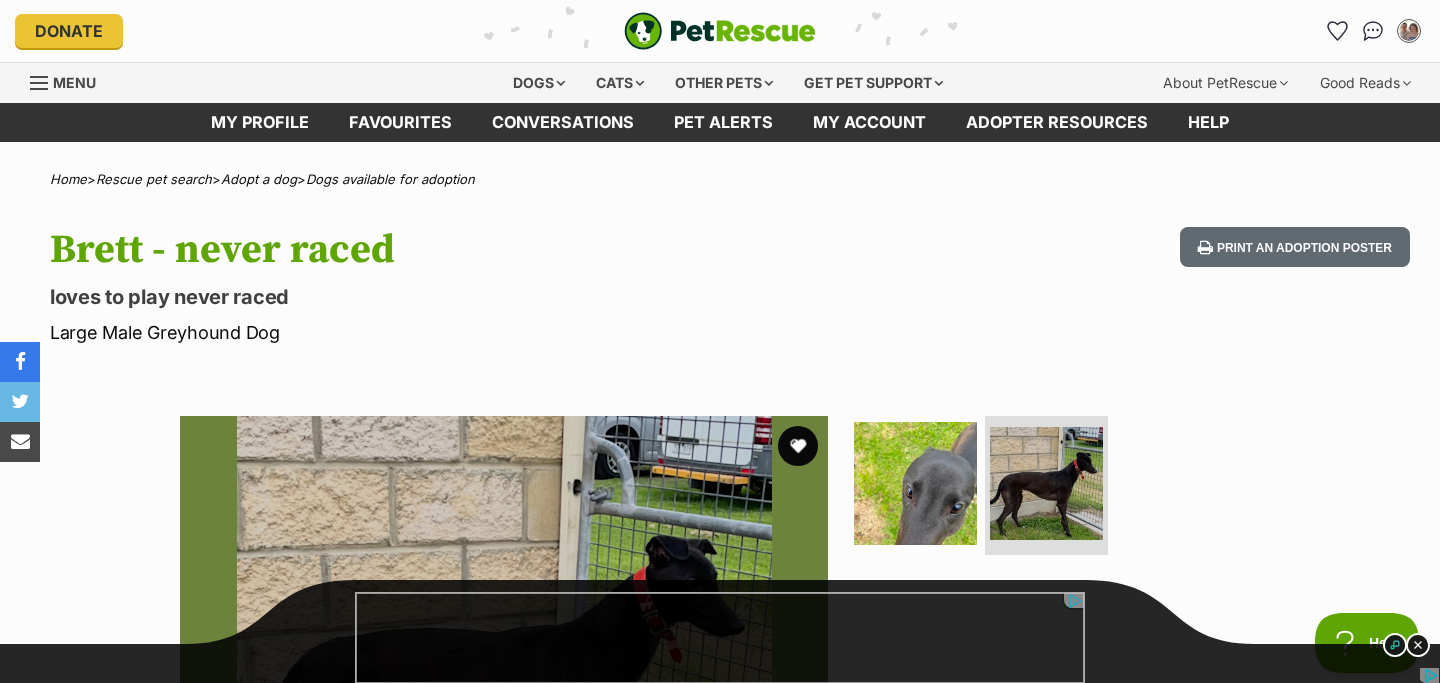 scroll, scrollTop: 0, scrollLeft: 0, axis: both 